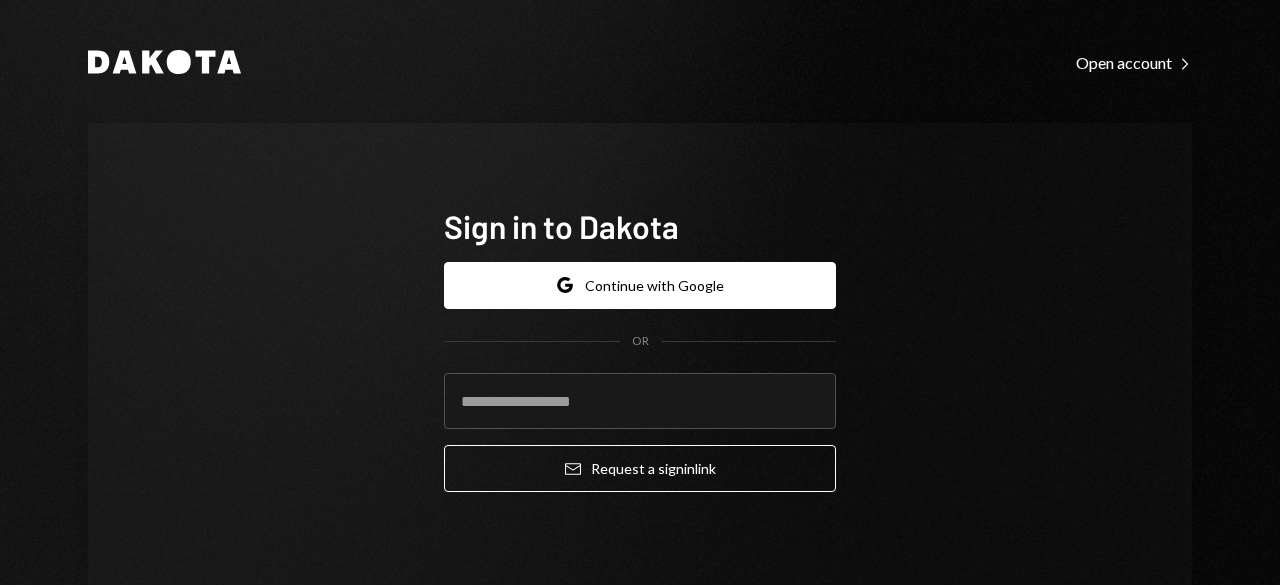 scroll, scrollTop: 0, scrollLeft: 0, axis: both 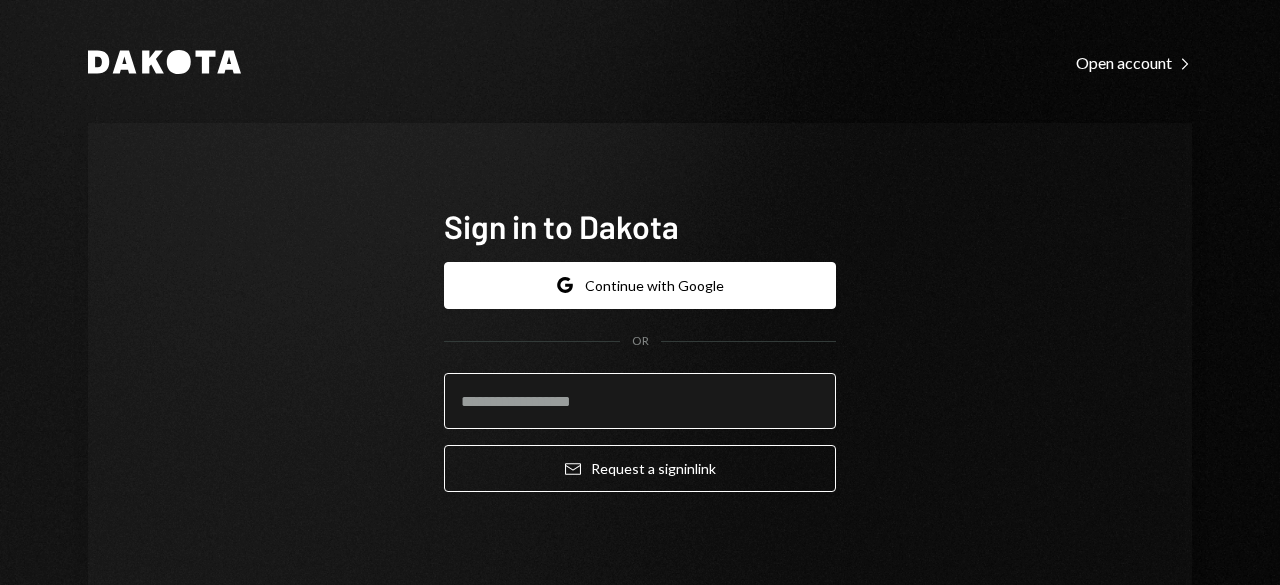 drag, startPoint x: 0, startPoint y: 0, endPoint x: 592, endPoint y: 405, distance: 717.2789 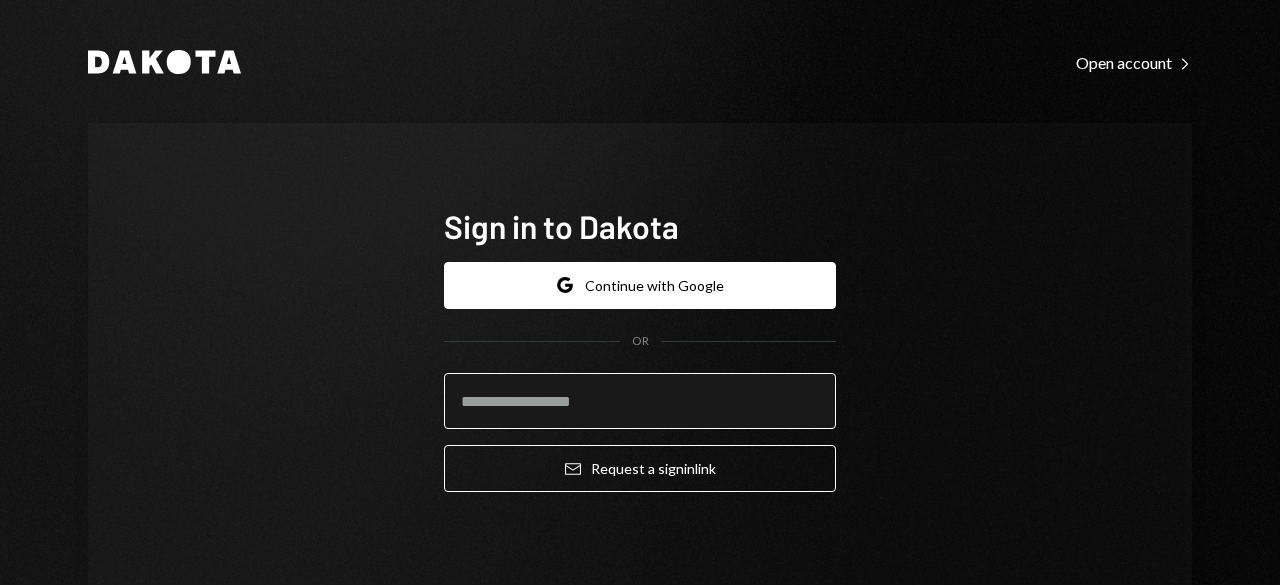 type on "**********" 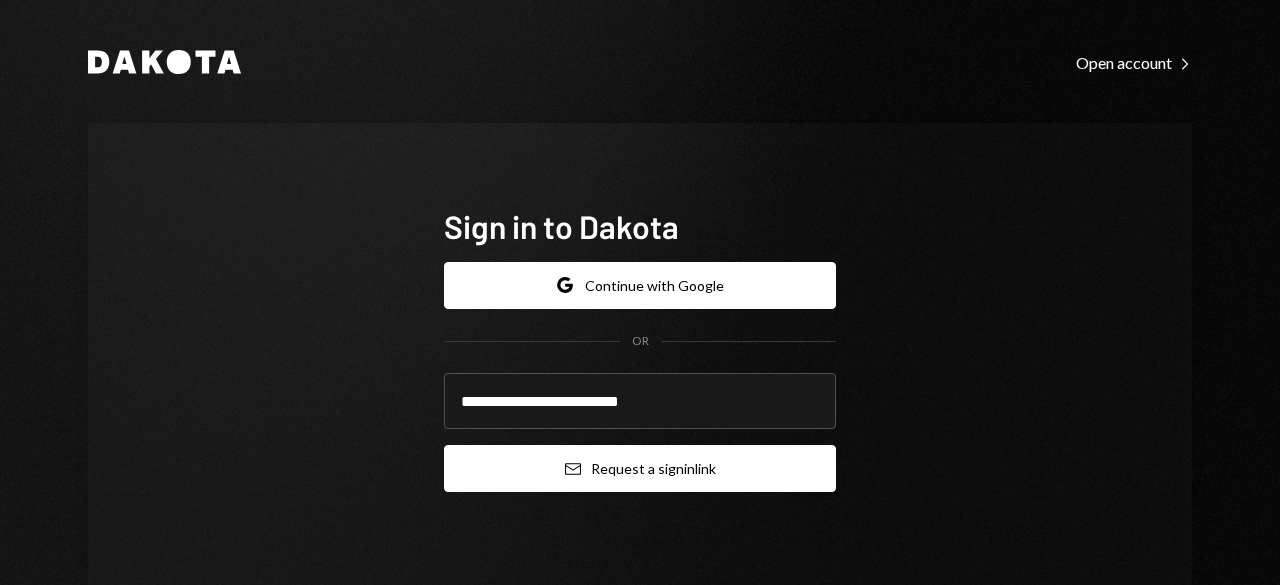 click on "Email Request a sign  in  link" at bounding box center [640, 468] 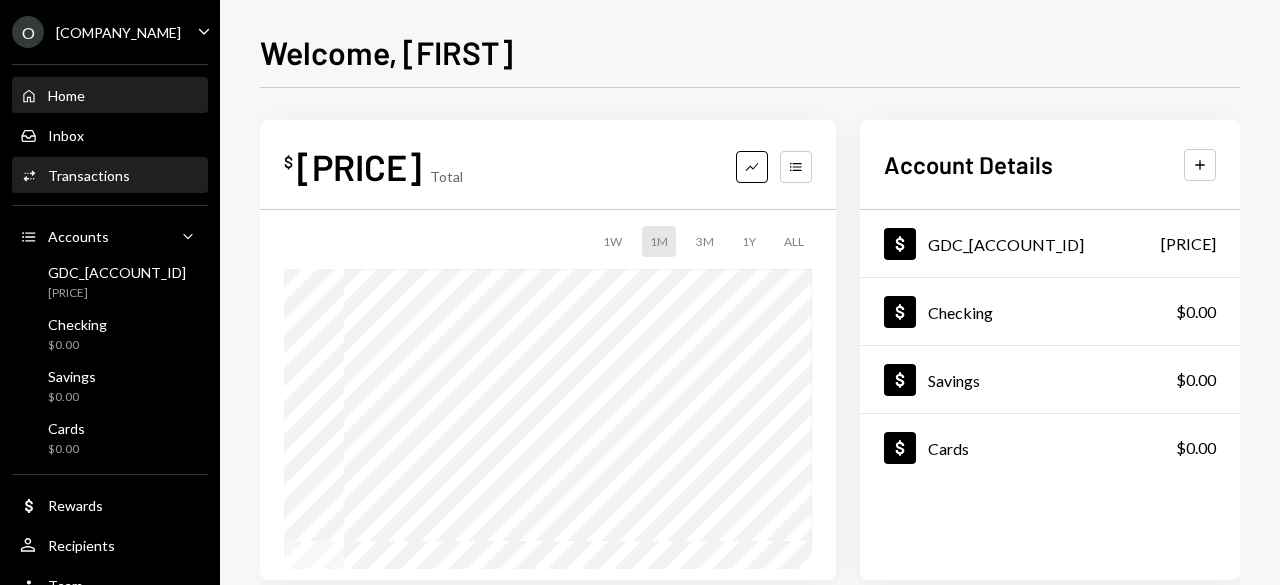 click on "Transactions" at bounding box center (89, 175) 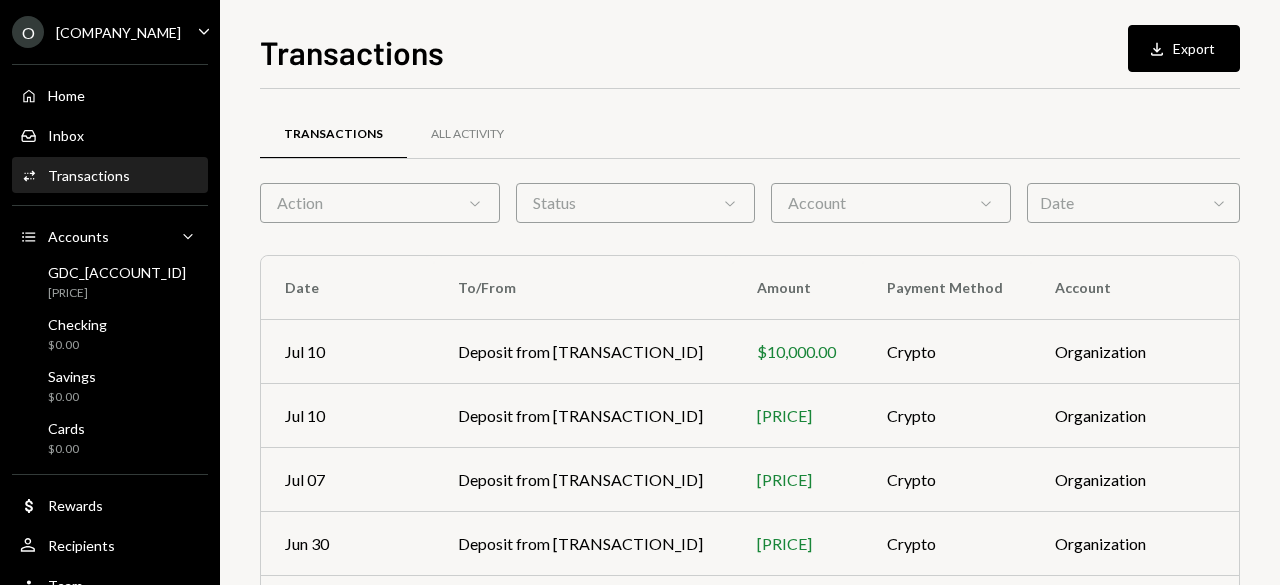 click on "Action Chevron Down" at bounding box center (380, 203) 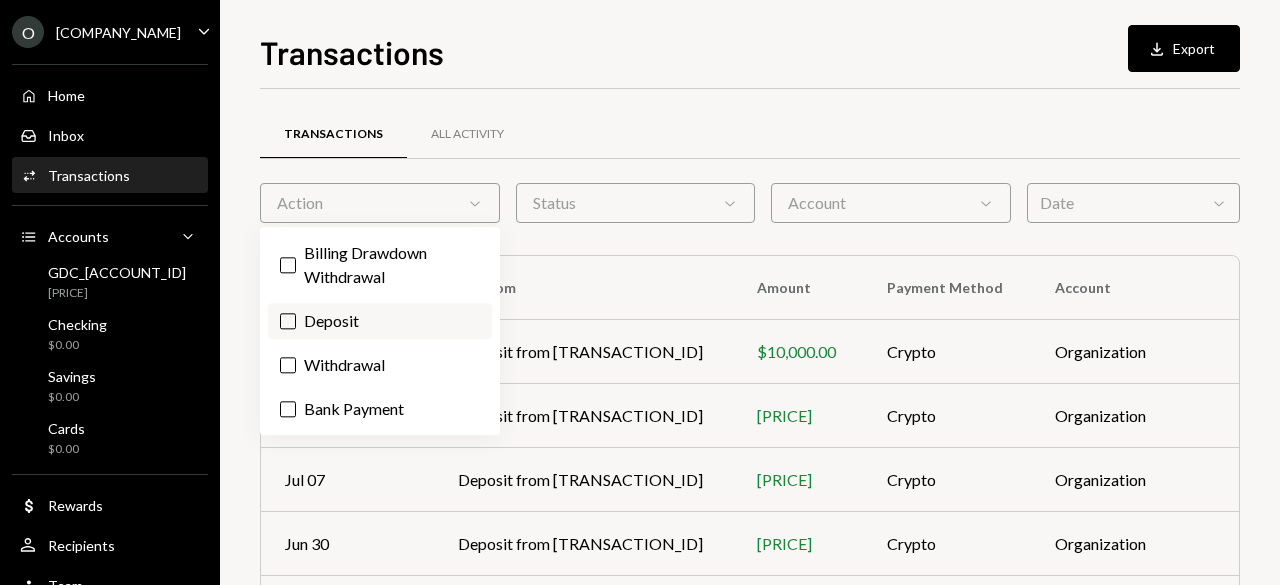 click on "Deposit" at bounding box center (380, 321) 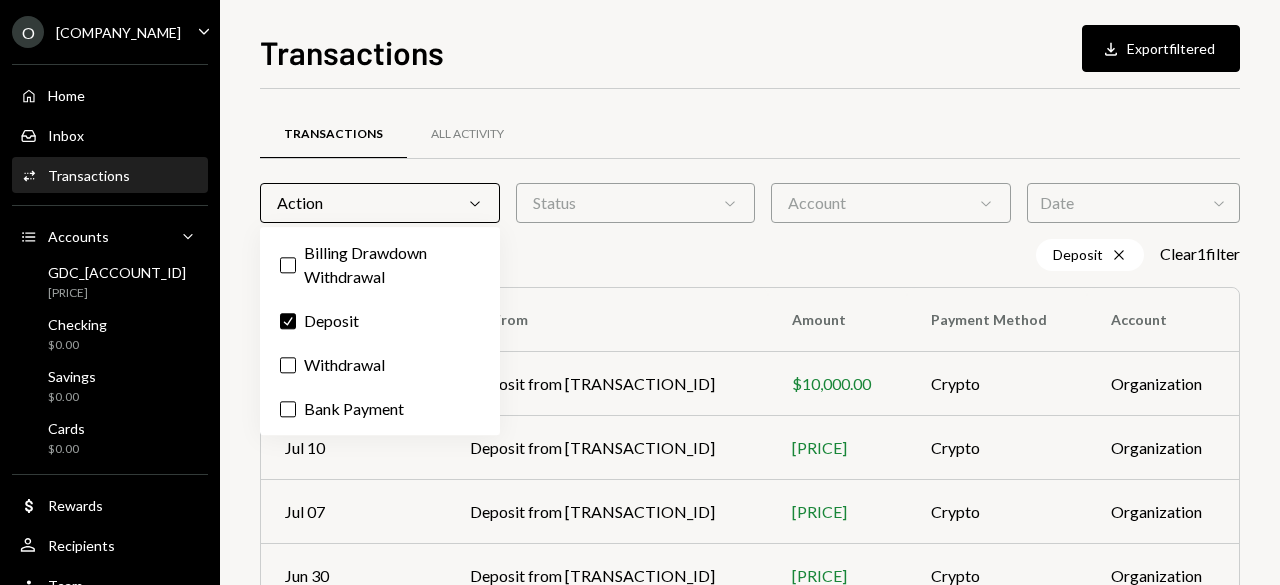 click on "Date Chevron Down" at bounding box center [1133, 203] 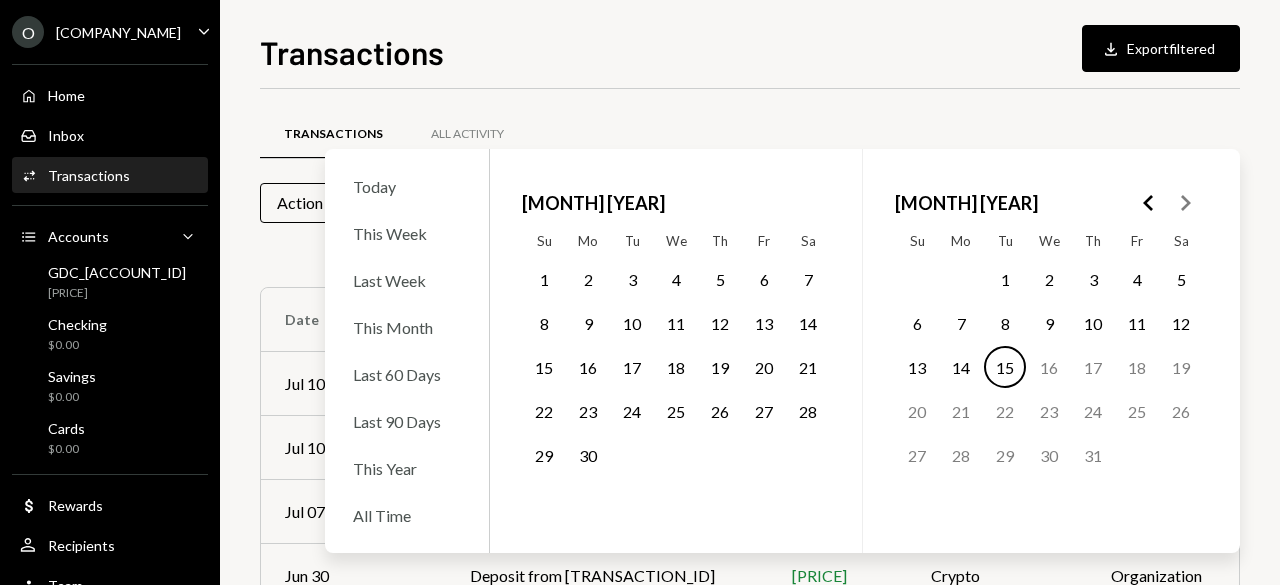 click 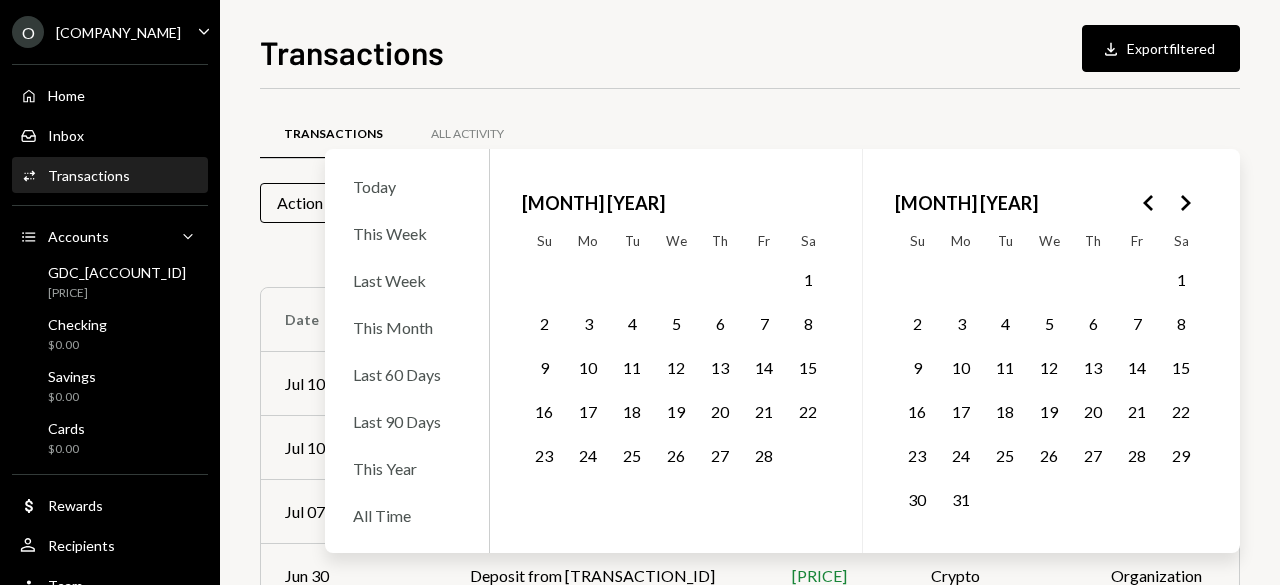 click 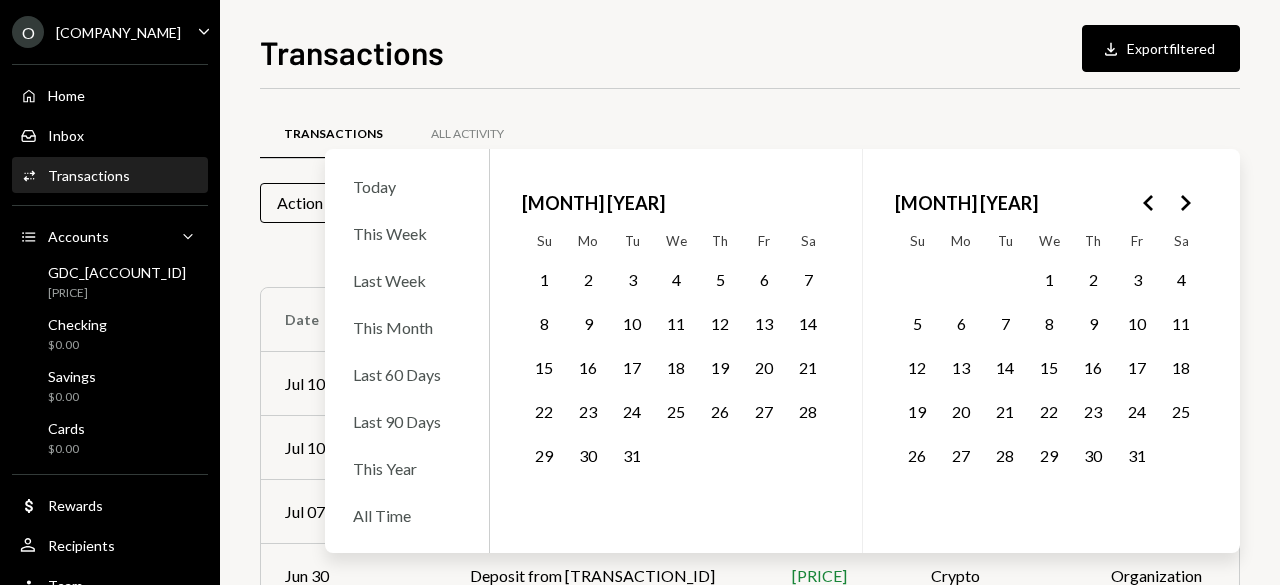click on "1" at bounding box center [1049, 279] 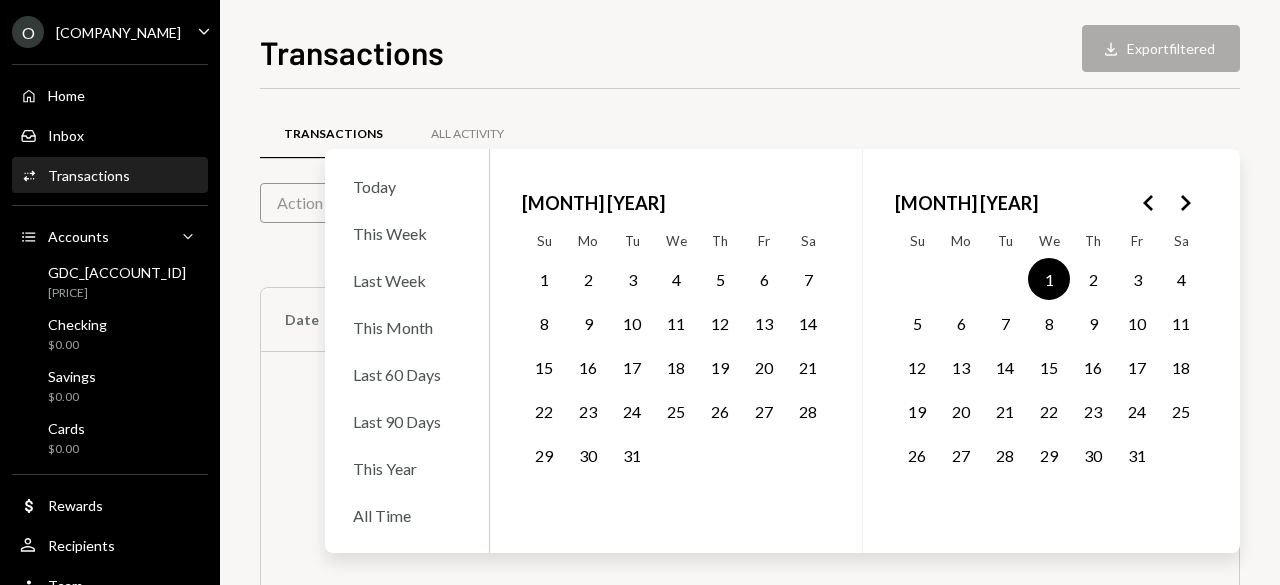 click 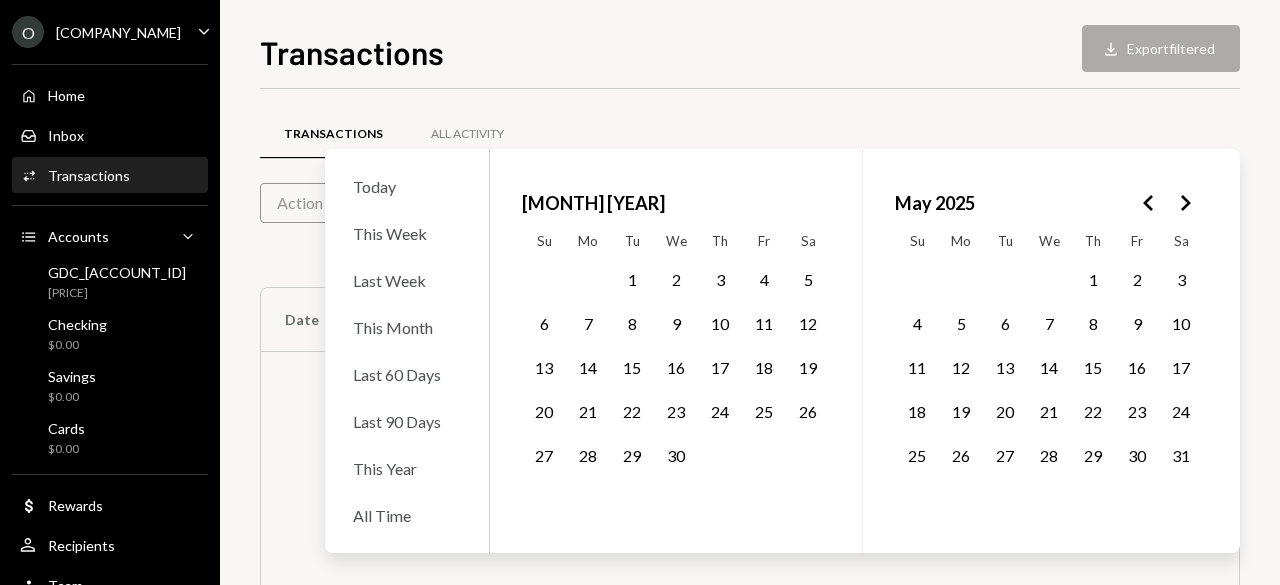 click 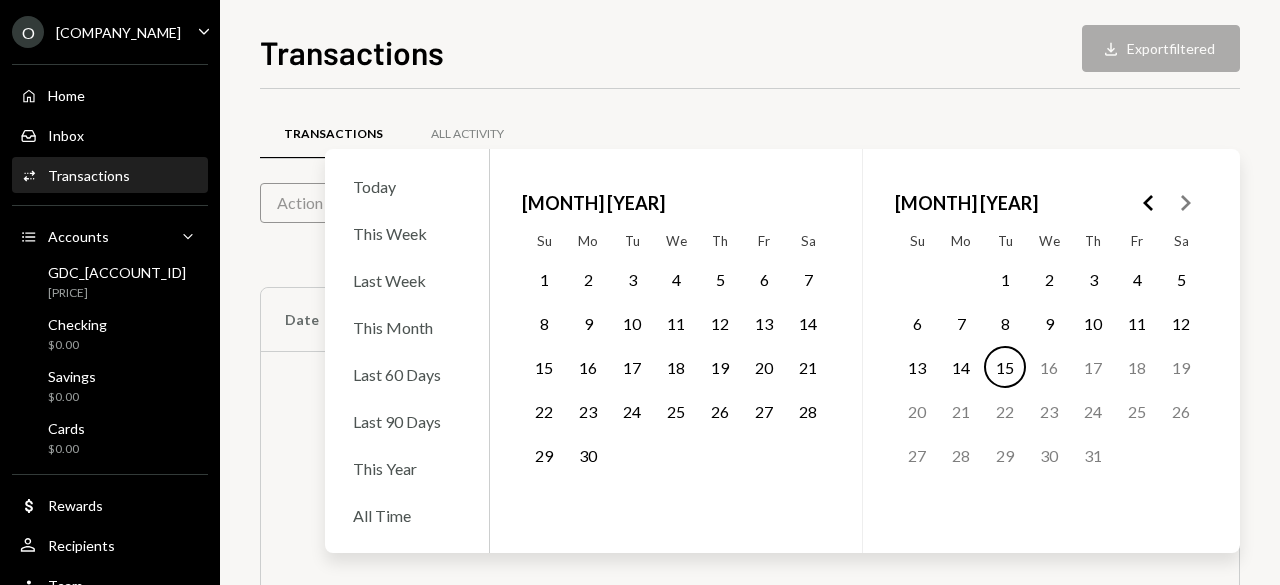 click on "30" at bounding box center (588, 455) 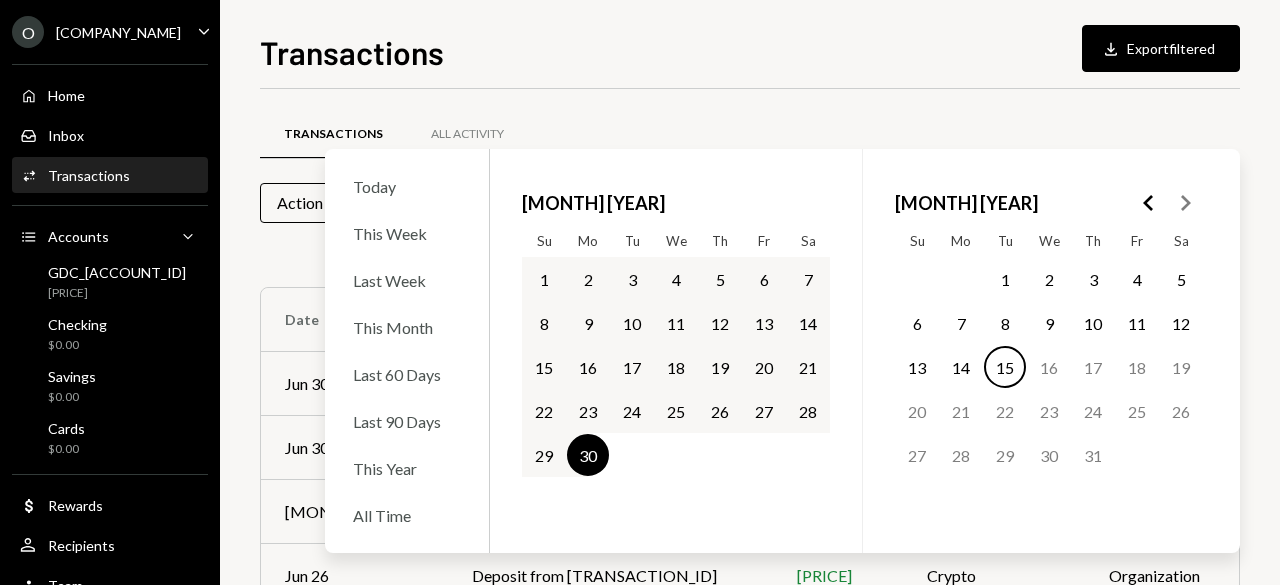 click on "Transactions All Activity Action Chevron Down Status Chevron Down Account Chevron Down Date Chevron Down Today This Week Last Week This Month Last 60 Days Last 90 Days This Year All Time [MONTH] [YEAR] Su Mo Tu We Th Fr Sa 1 2 3 4 5 6 7 8 9 10 11 12 13 14 15 16 17 18 19 20 21 22 23 24 25 26 27 28 29 30 [MONTH] [YEAR] Su Mo Tu We Th Fr Sa 1 2 3 4 5 6 7 8 9 10 11 12 13 14 15 16 17 18 19 20 21 22 23 24 25 26 27 28 29 30 31 Deposit Cross [DATE] - [DATE] Cross Clear  2  filter s Date To/From Amount Payment Method Account [MONTH] [DAY] Deposit from [TRANSACTION_ID] [CURRENCY] Crypto Organization [MONTH] [DAY] Deposit from [TRANSACTION_ID] [CURRENCY] Crypto Organization [MONTH] [DAY] Deposit from [TRANSACTION_ID] [CURRENCY] Crypto Organization [MONTH] [DAY] Deposit from [TRANSACTION_ID] [CURRENCY] Crypto Organization [MONTH] [DAY] Deposit from [TRANSACTION_ID] [CURRENCY] Crypto Organization [MONTH] [DAY] Deposit from [TRANSACTION_ID] [CURRENCY] Crypto Organization [MONTH] [DAY] Deposit from [TRANSACTION_ID] [CURRENCY]" at bounding box center (750, 582) 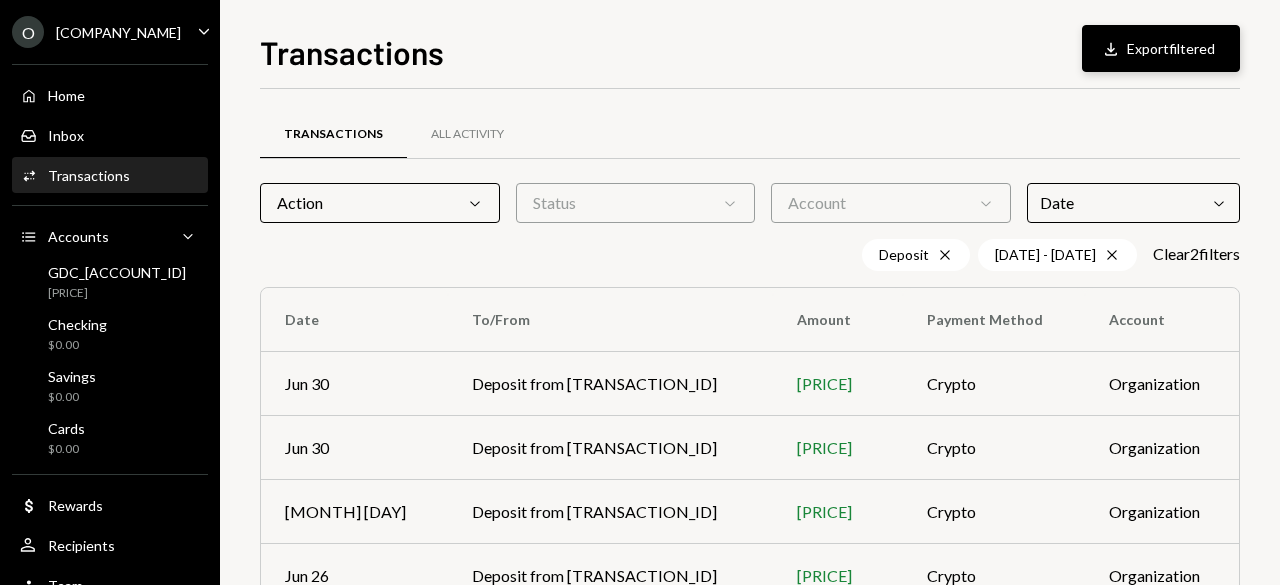 click on "Download Export  filtered" at bounding box center [1161, 48] 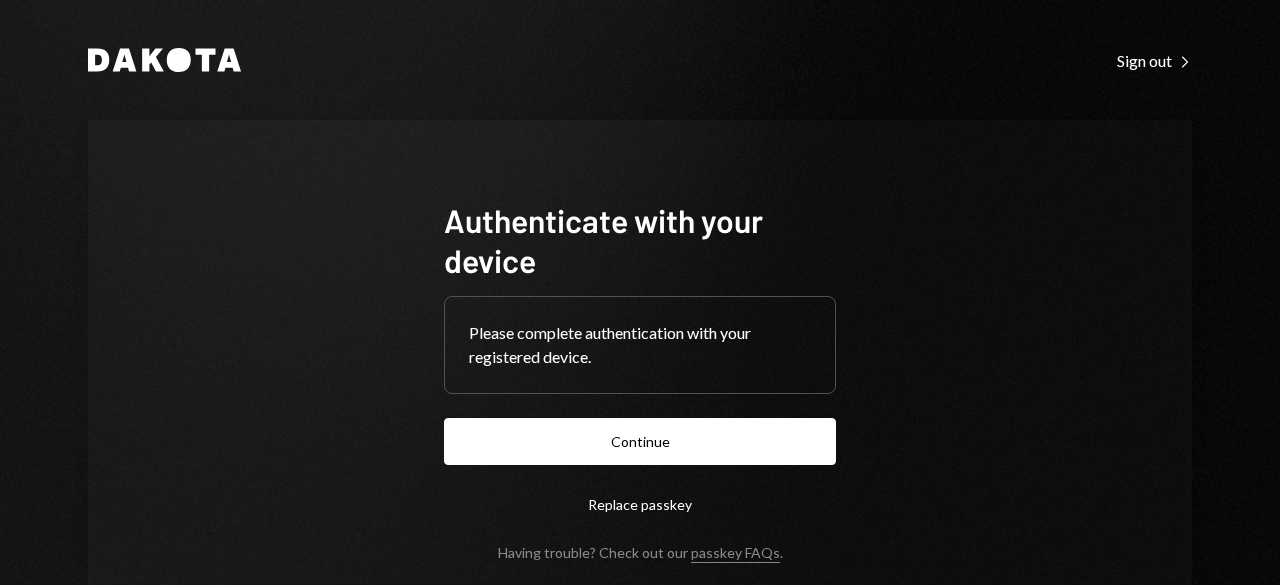 scroll, scrollTop: 0, scrollLeft: 0, axis: both 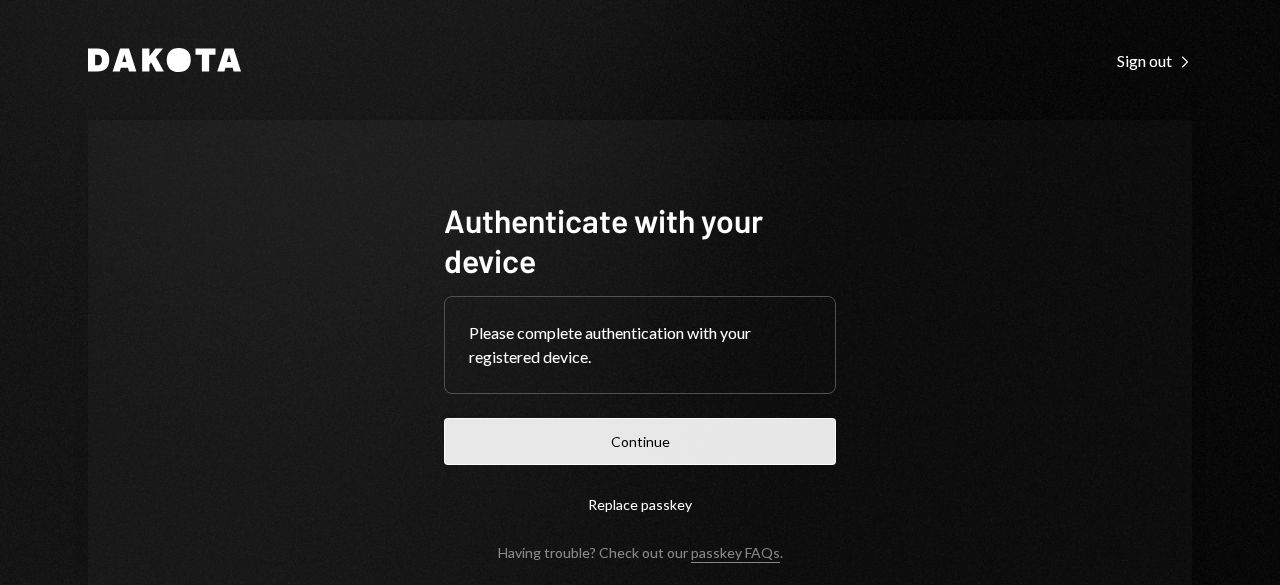 click on "Authenticate with your device Please complete authentication with your registered device. Continue Replace passkey Having trouble? Check out our   passkey FAQs ." at bounding box center (640, 380) 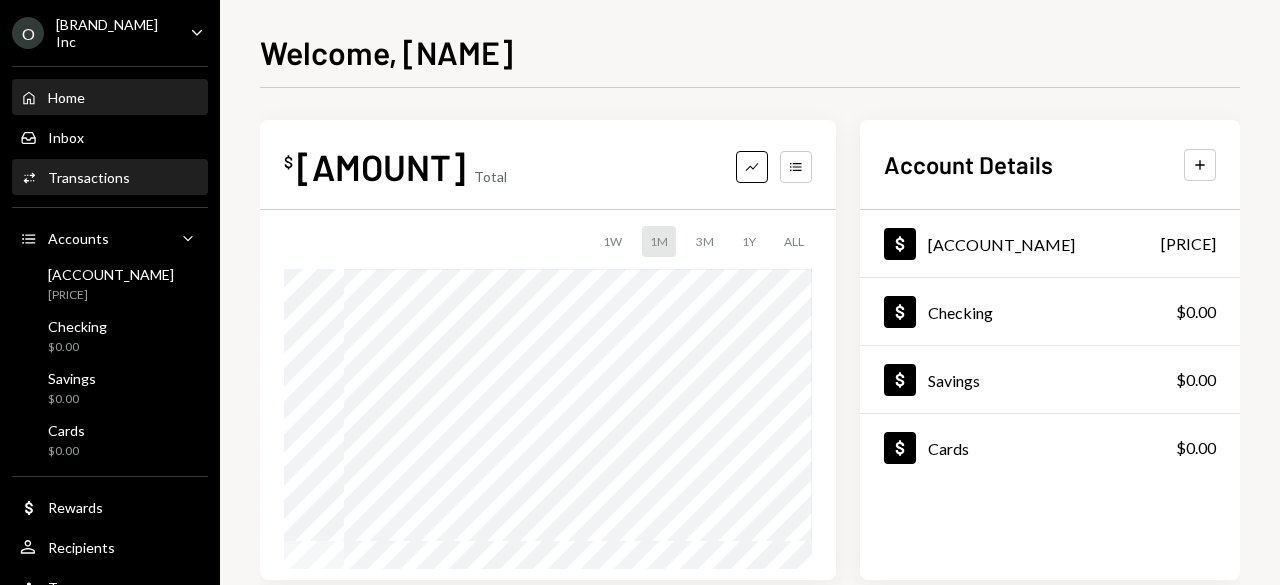 click on "Activities Transactions" at bounding box center [110, 178] 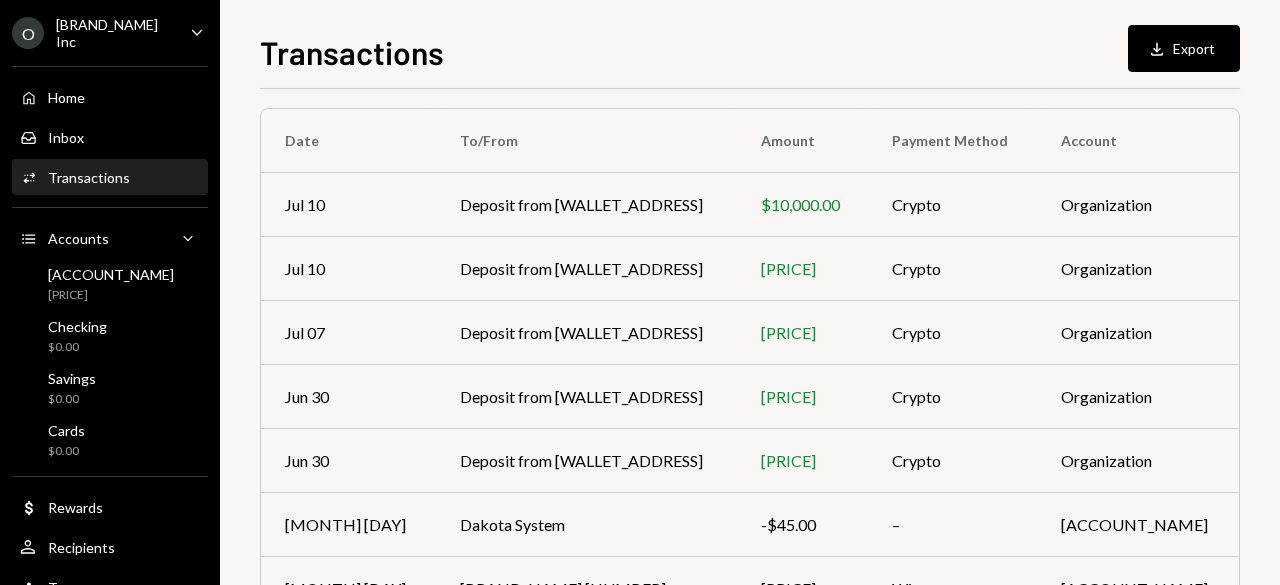 scroll, scrollTop: 458, scrollLeft: 0, axis: vertical 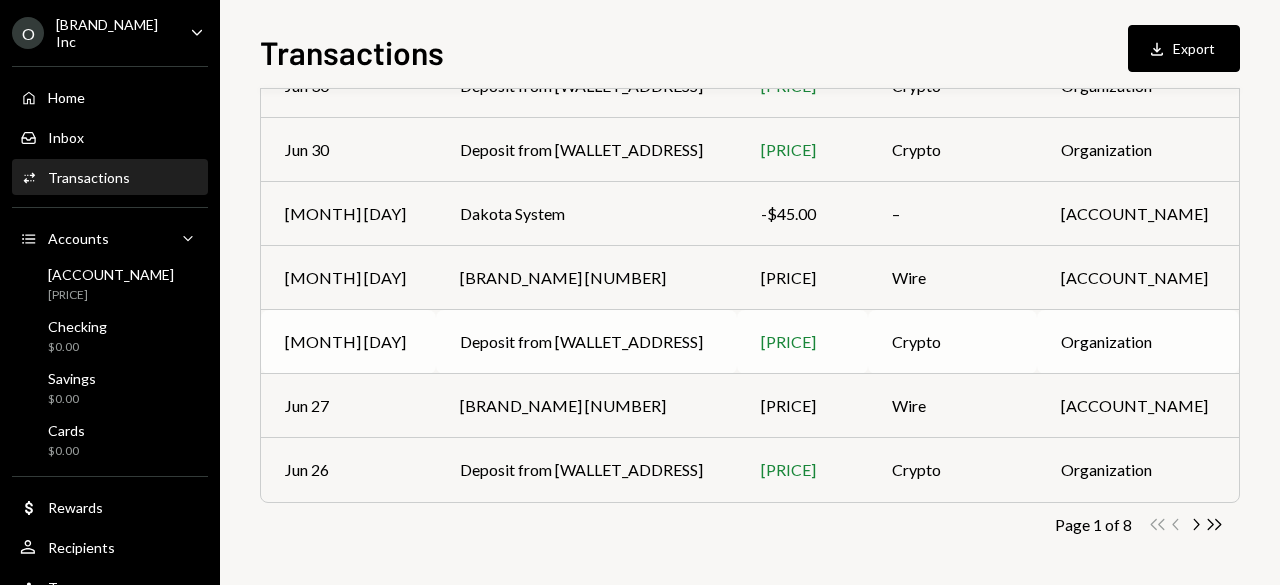 click on "Deposit from [TRANSACTION_ID]" at bounding box center (586, 342) 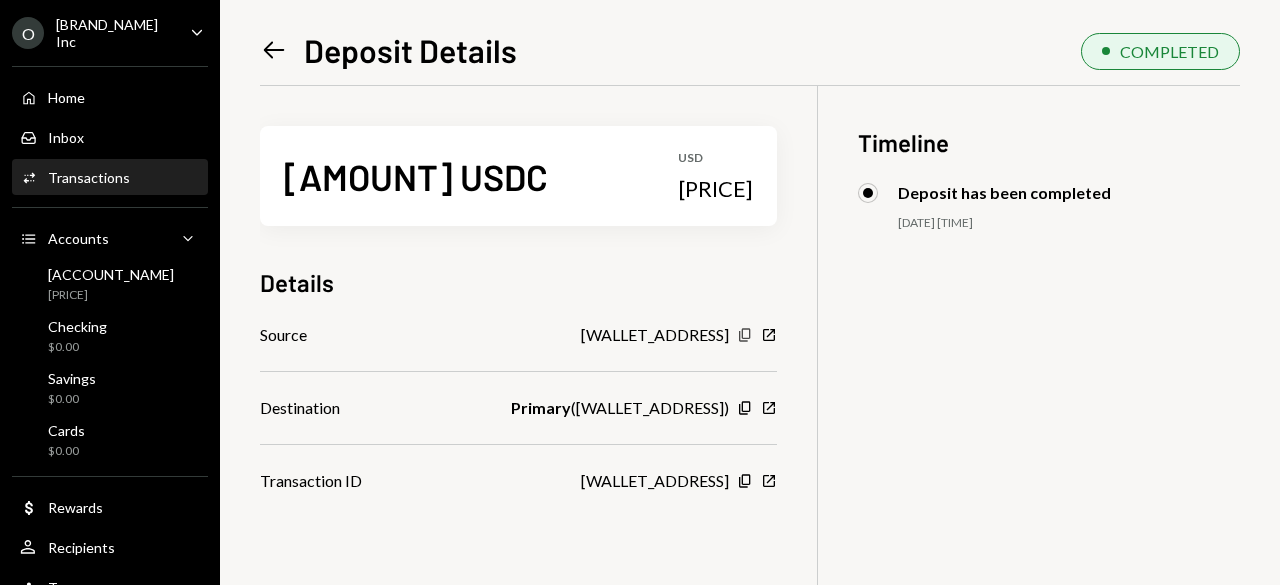 click on "Copy" 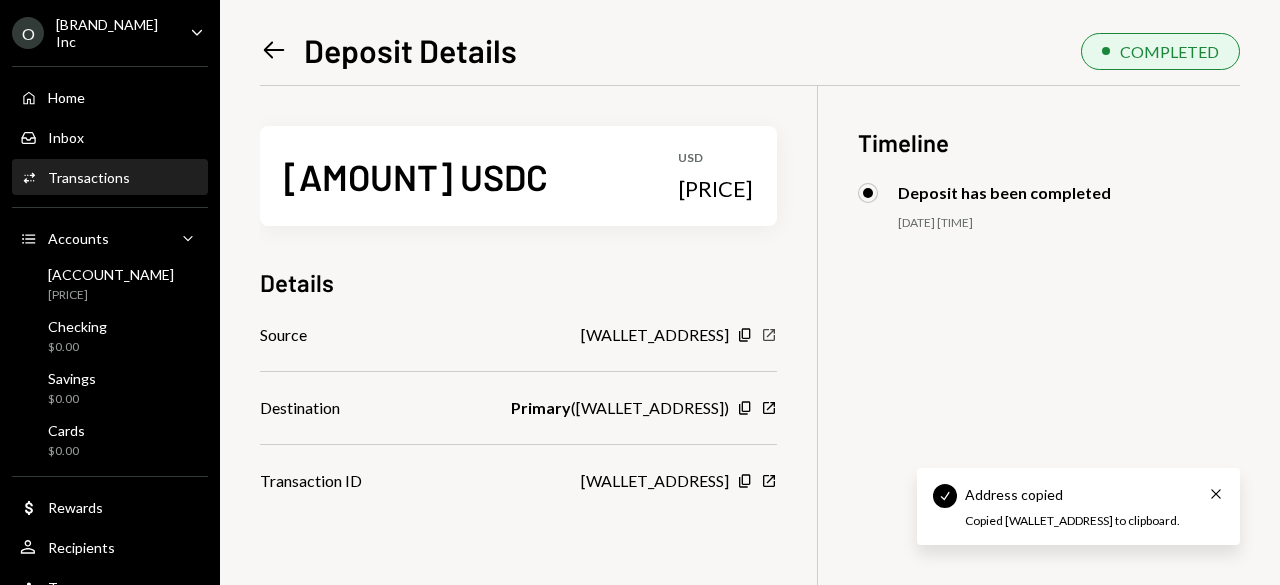 click on "New Window" 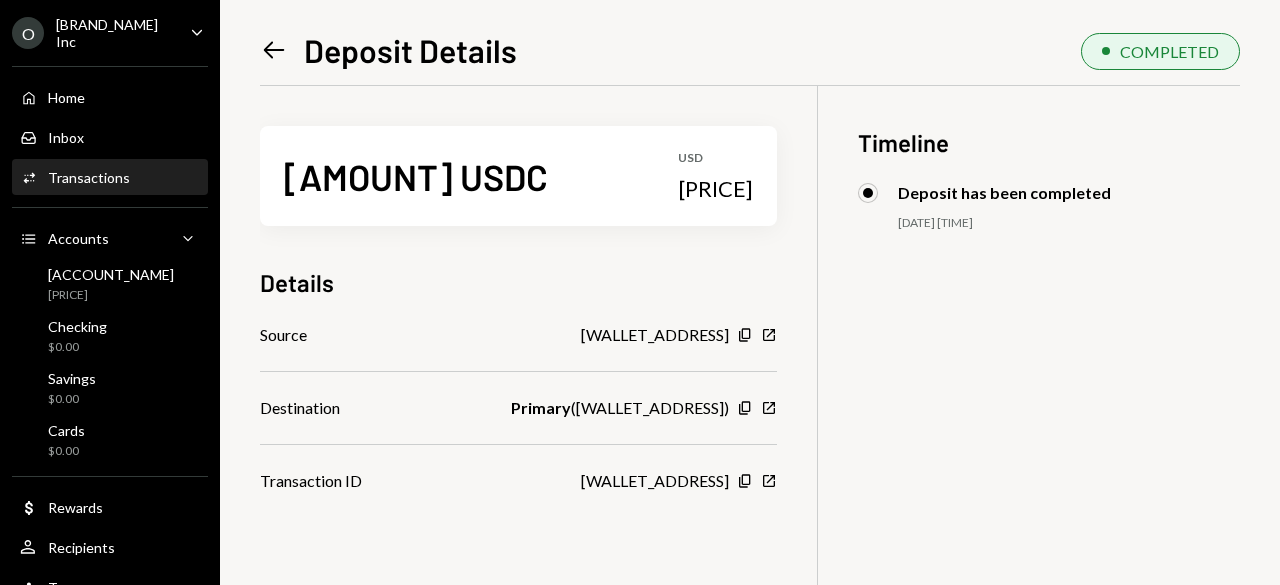 click on "Transactions" at bounding box center [89, 177] 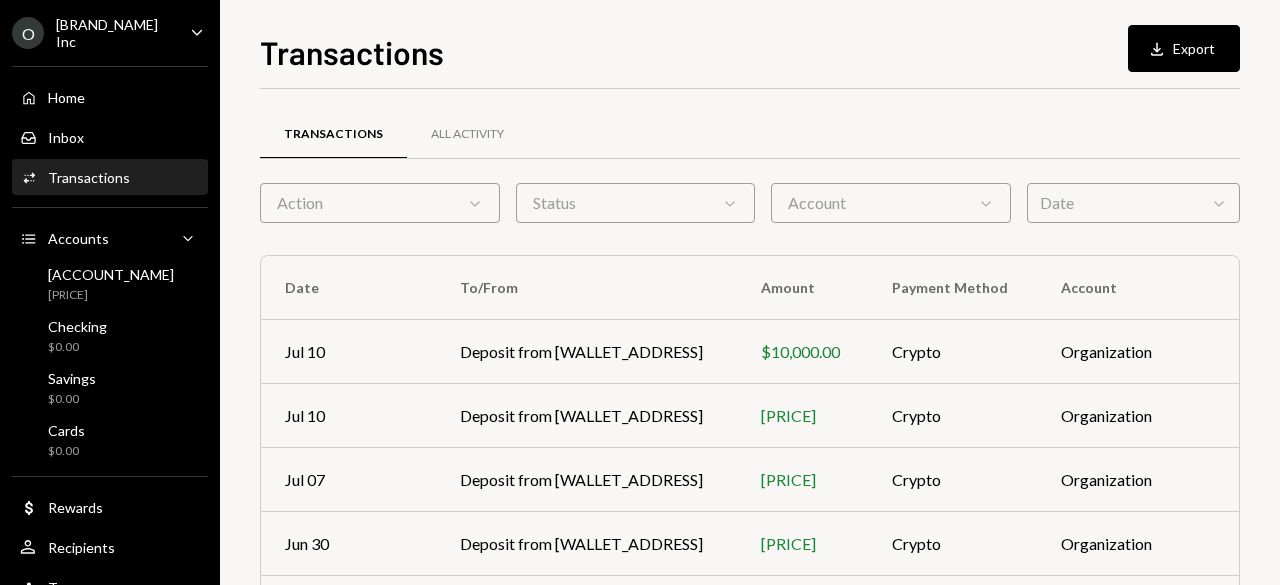 click on "Action Chevron Down" at bounding box center [380, 203] 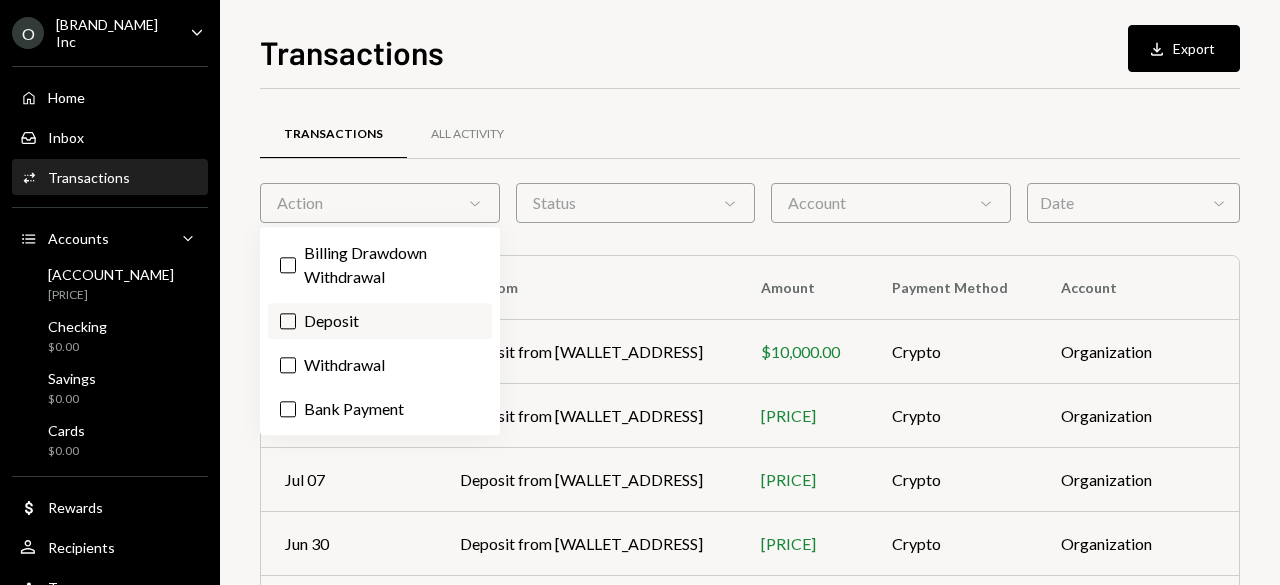 click on "Deposit" at bounding box center [380, 321] 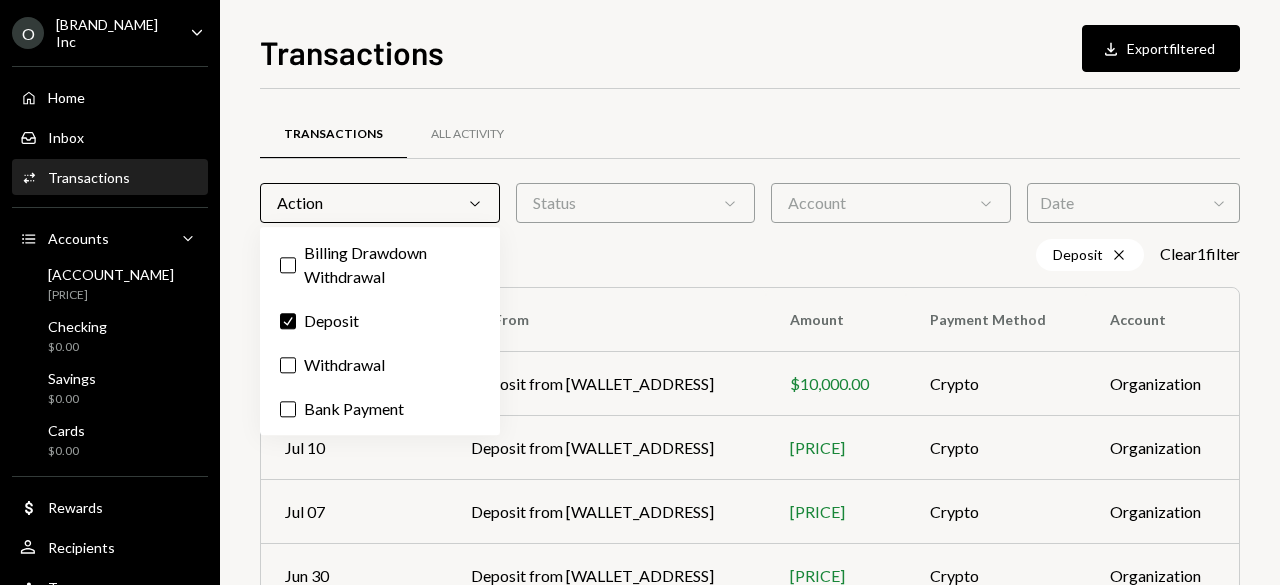 click on "Date Chevron Down" at bounding box center [1133, 203] 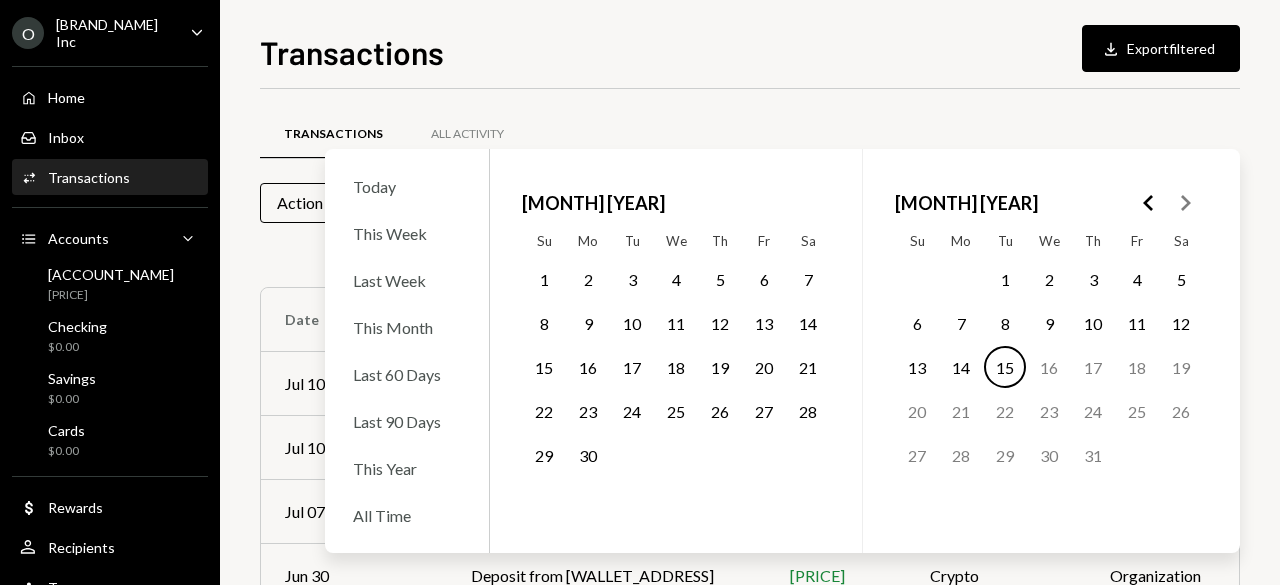 click on "1" at bounding box center (1005, 279) 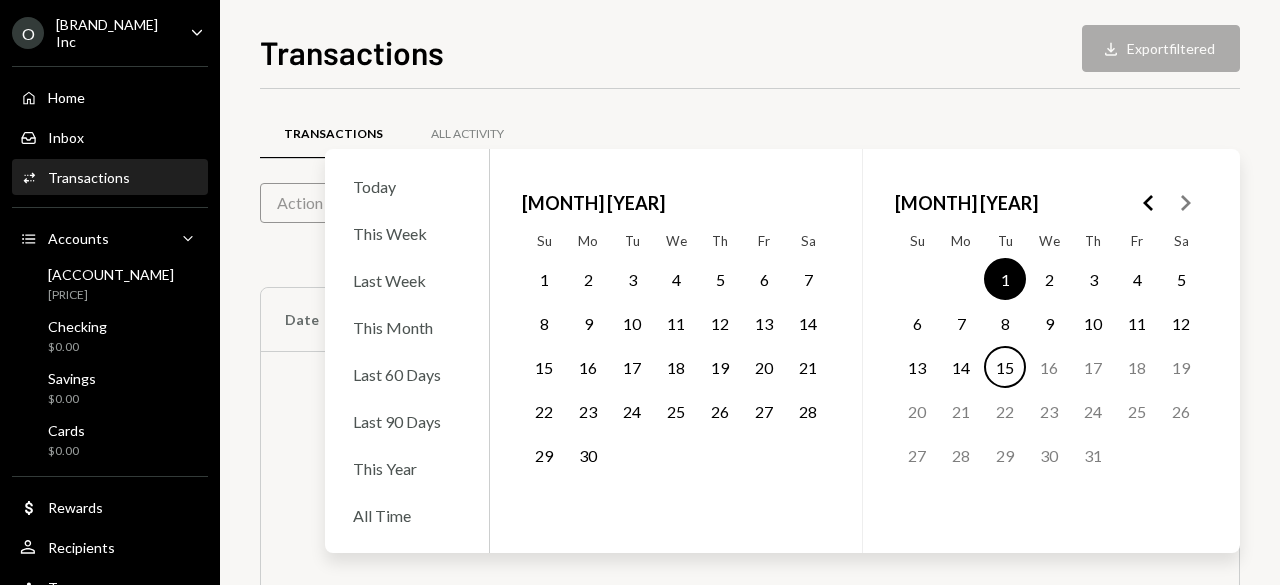 click on "15" at bounding box center [1005, 367] 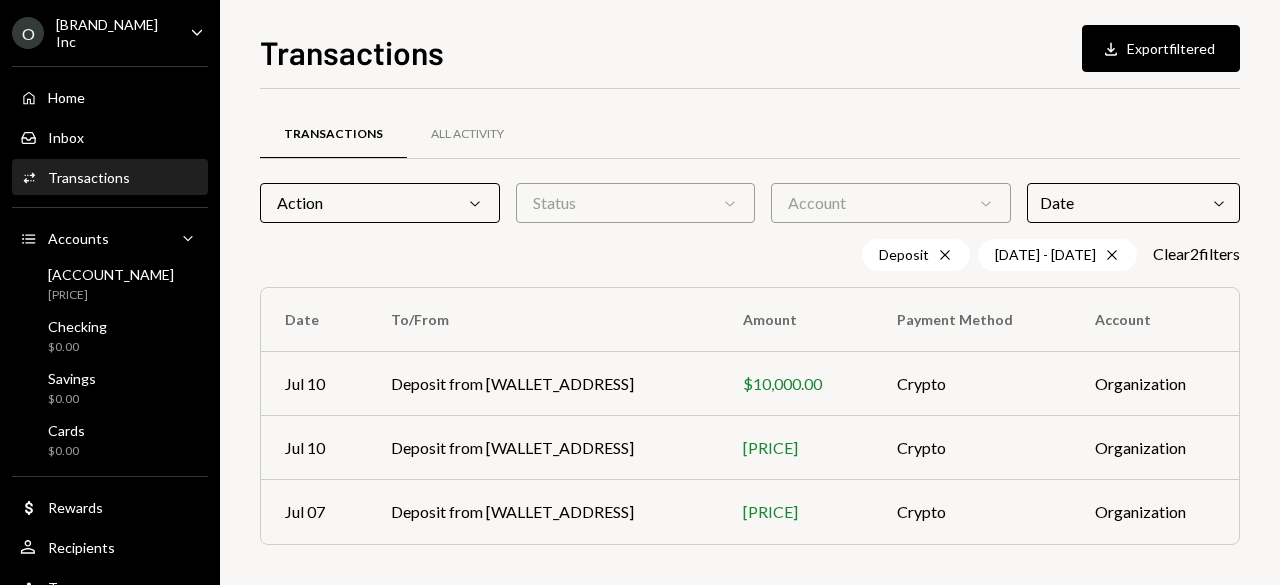click on "Transactions All Activity Action Chevron Down Status Chevron Down Account Chevron Down Date Chevron Down Deposit Cross 07/01/25 - 07/15/25 Cross Clear  2  filter s Date To/From Amount Payment Method Account Jul 10 Deposit from 0xCfb9...5eDff8 $10,000.00 Crypto Organization Jul 10 Deposit from 0x83Fb...fc0f0d $3,465.00 Crypto Organization Jul 07 Deposit from 0xF3b1...6Aa7E4 $11,880.00 Crypto Organization" at bounding box center [750, 337] 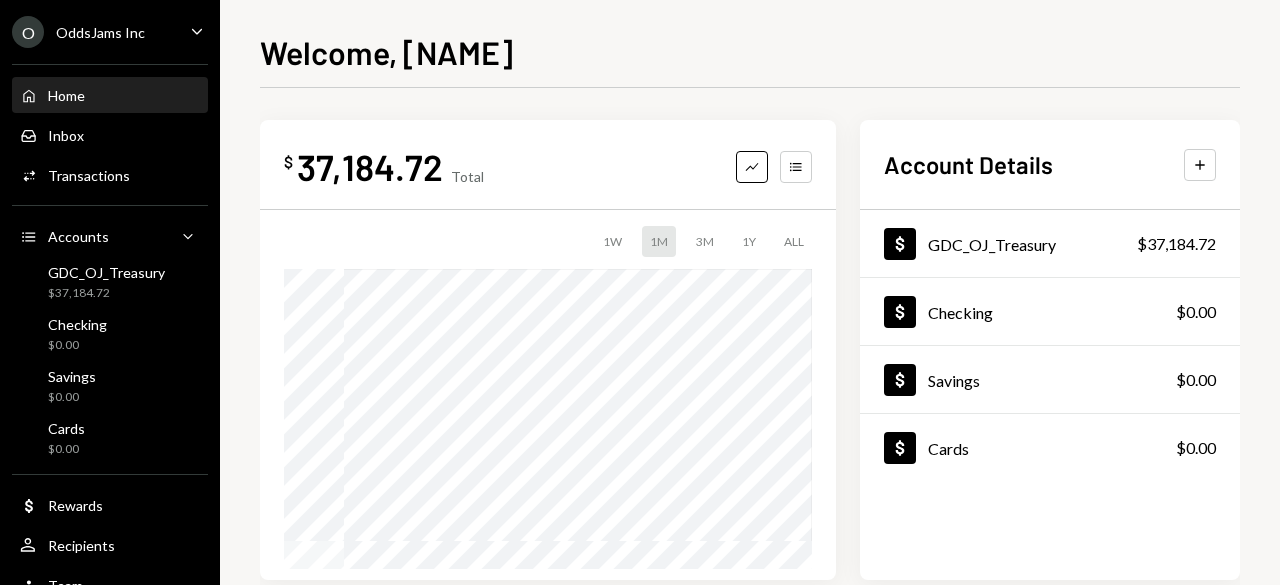 scroll, scrollTop: 0, scrollLeft: 0, axis: both 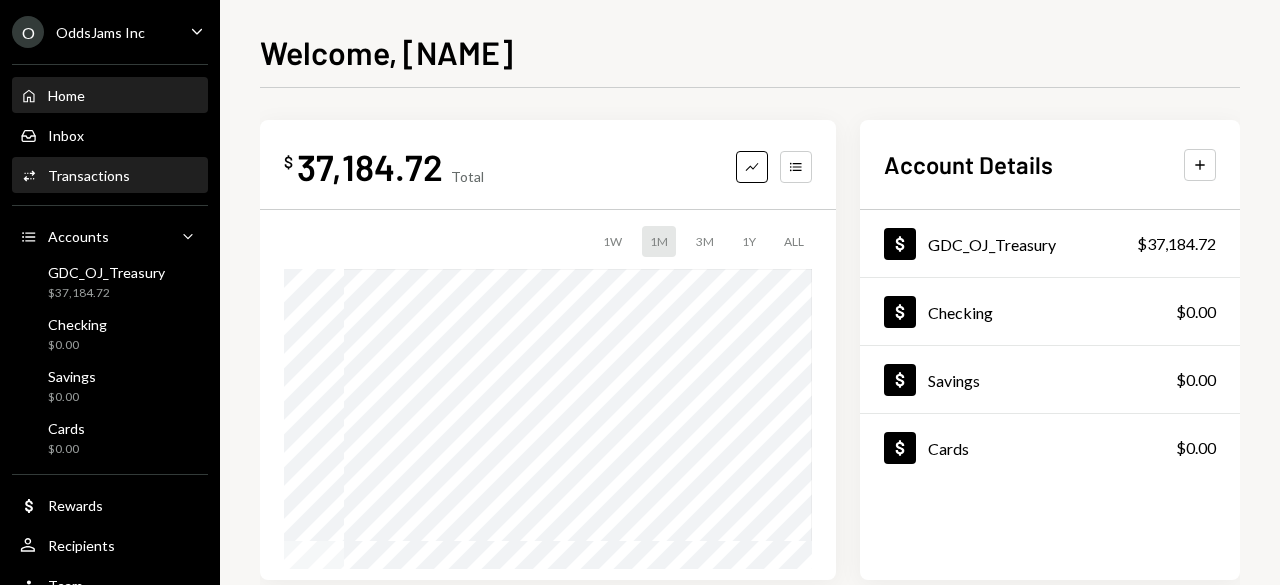 click on "Activities Transactions" at bounding box center [110, 176] 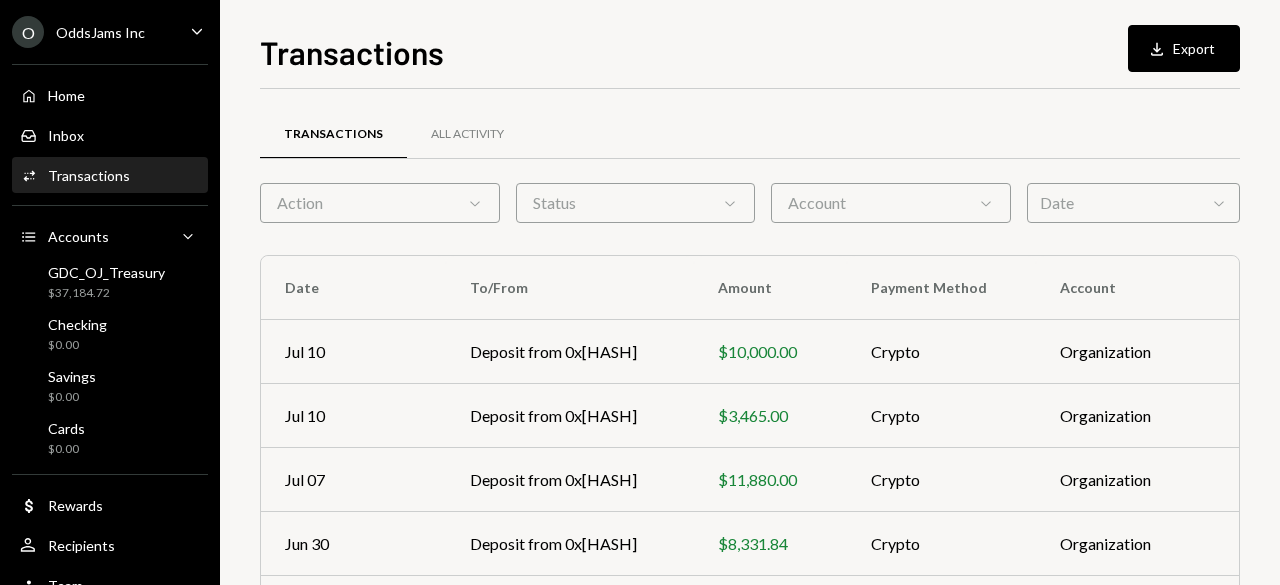 click on "Action Chevron Down" at bounding box center (380, 203) 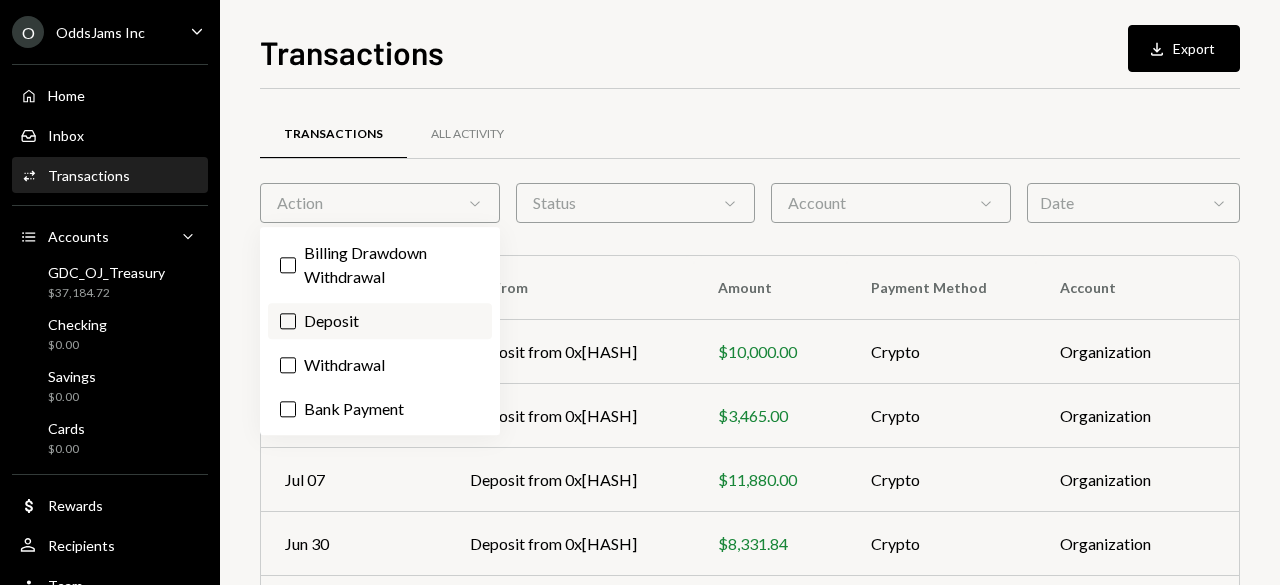 click on "Deposit" at bounding box center (380, 321) 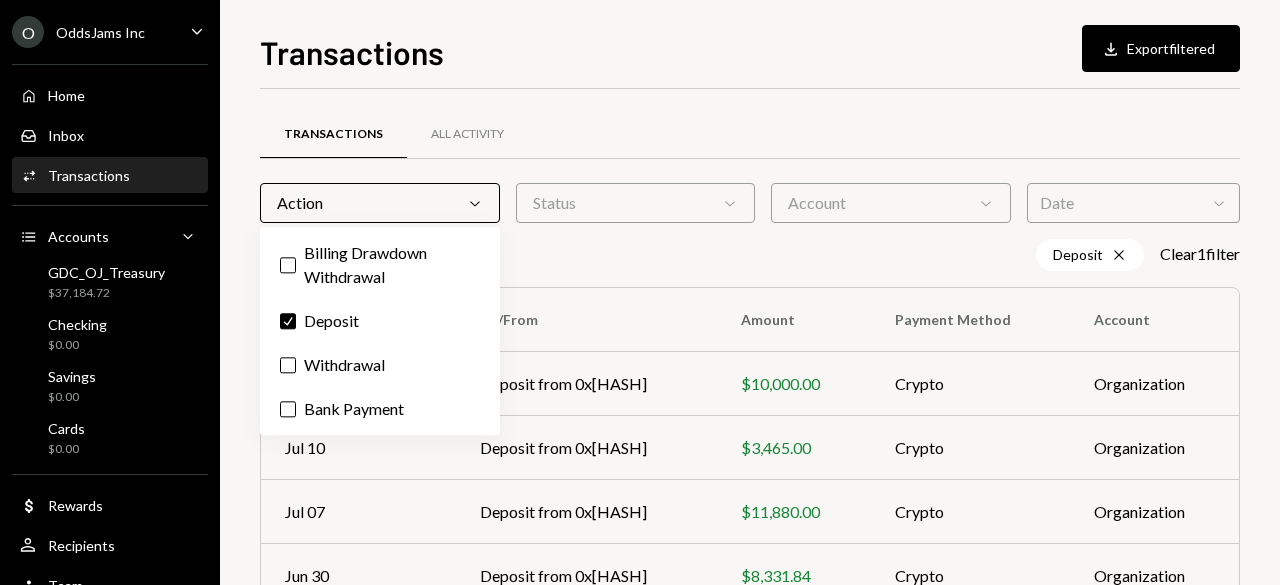 click on "Date Chevron Down" at bounding box center (1133, 203) 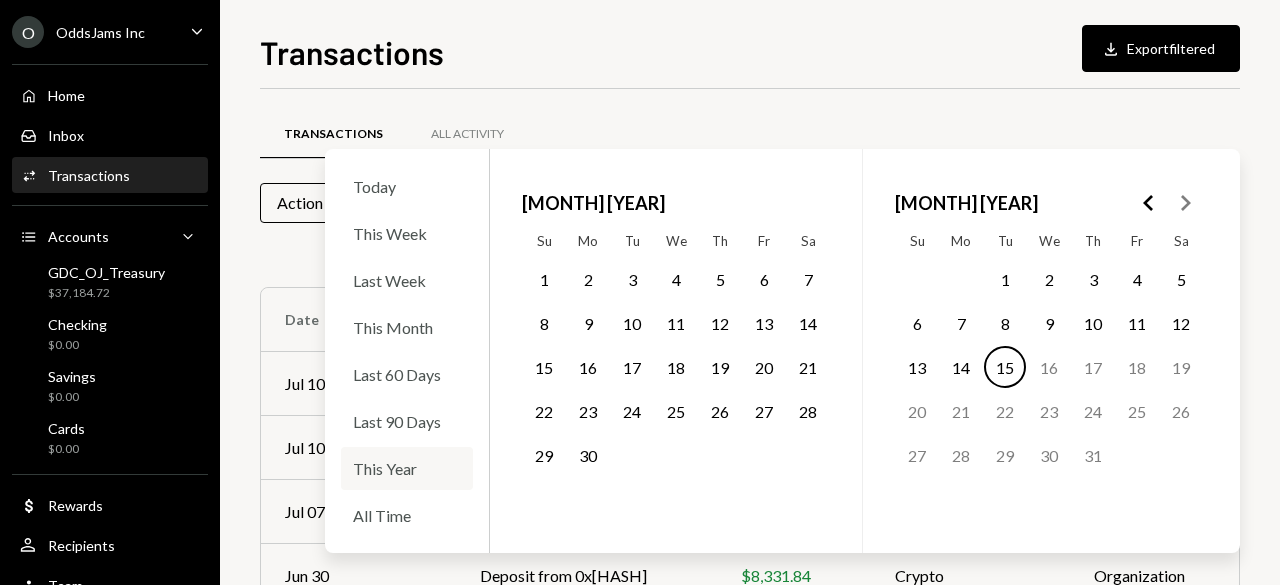 click on "This Year" at bounding box center (407, 468) 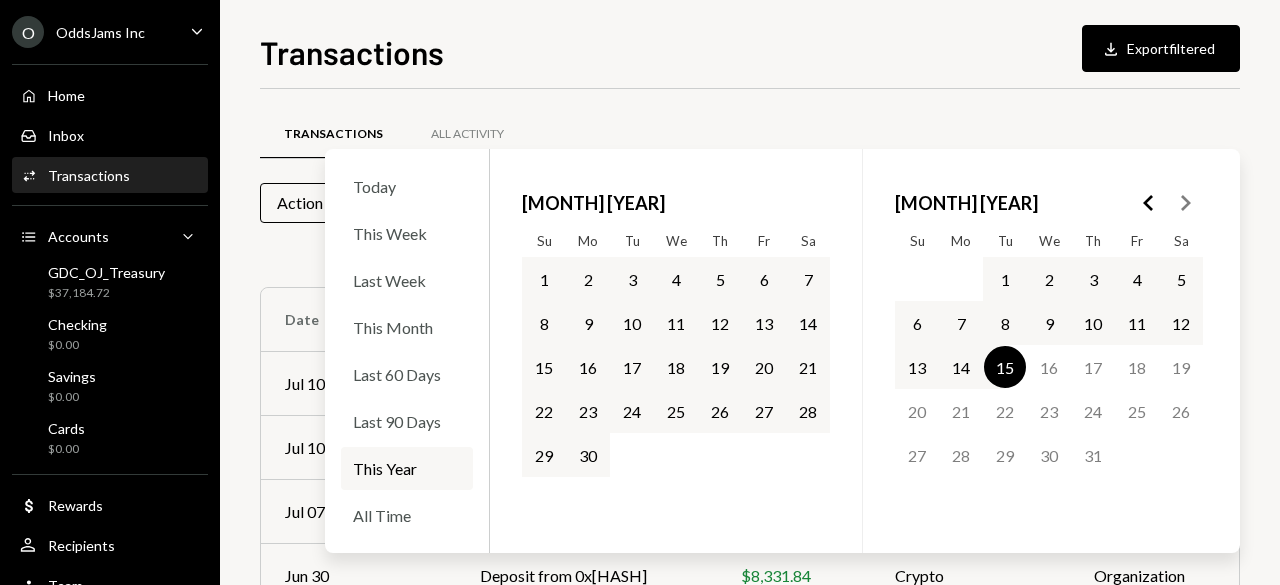 click on "30" at bounding box center [588, 455] 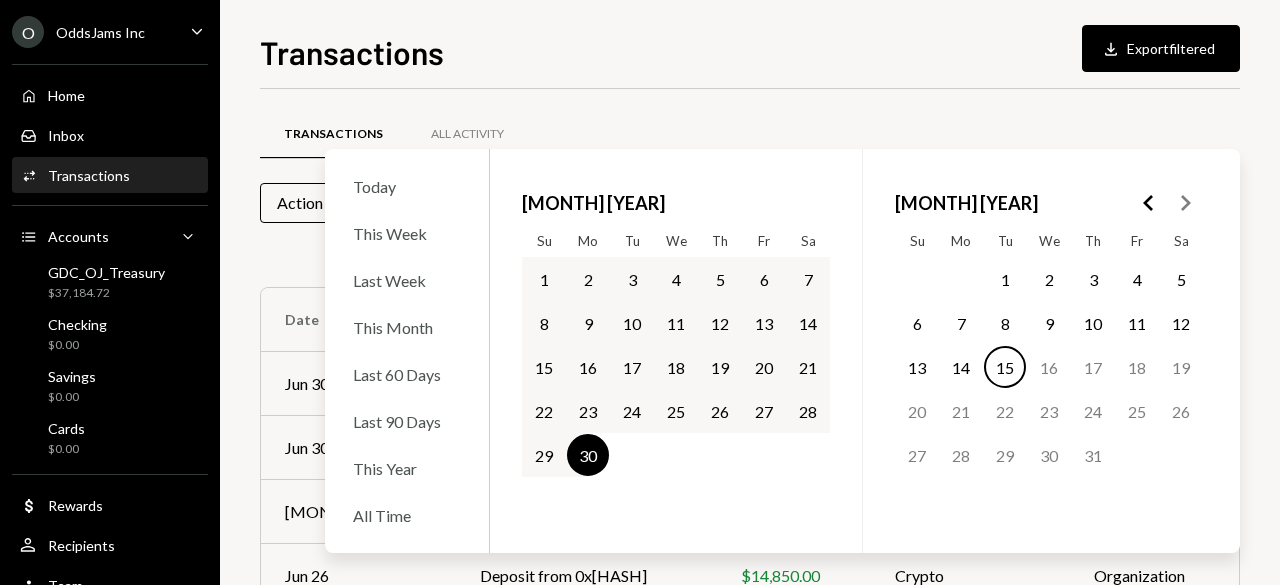 click on "Transactions All Activity" at bounding box center [750, 134] 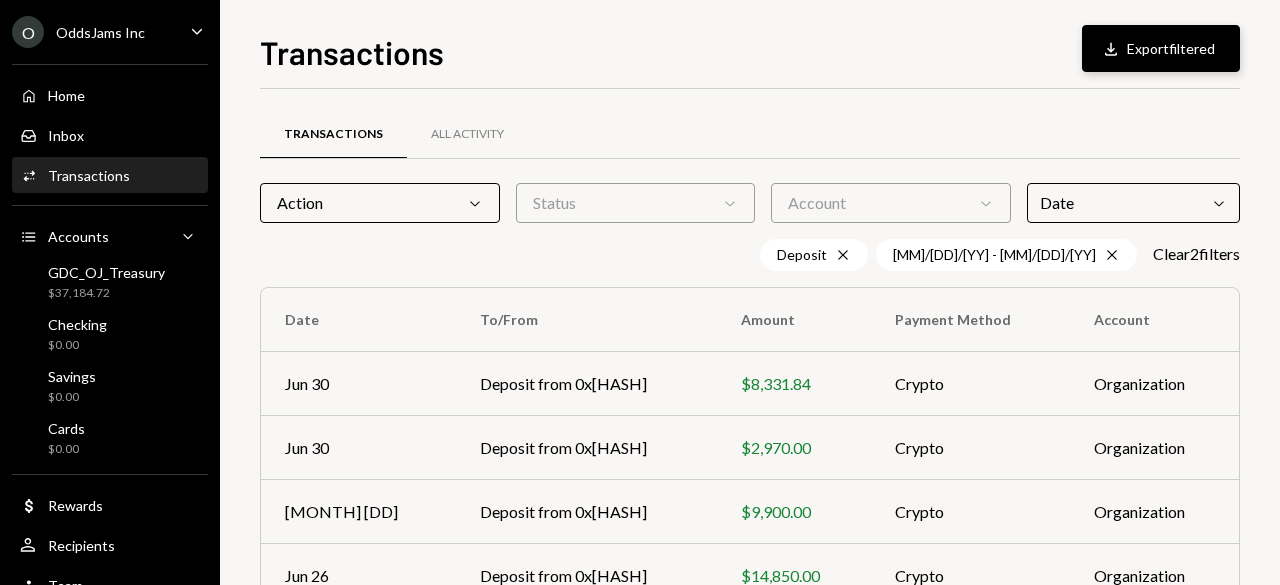 click on "Download Export  filtered" at bounding box center [1161, 48] 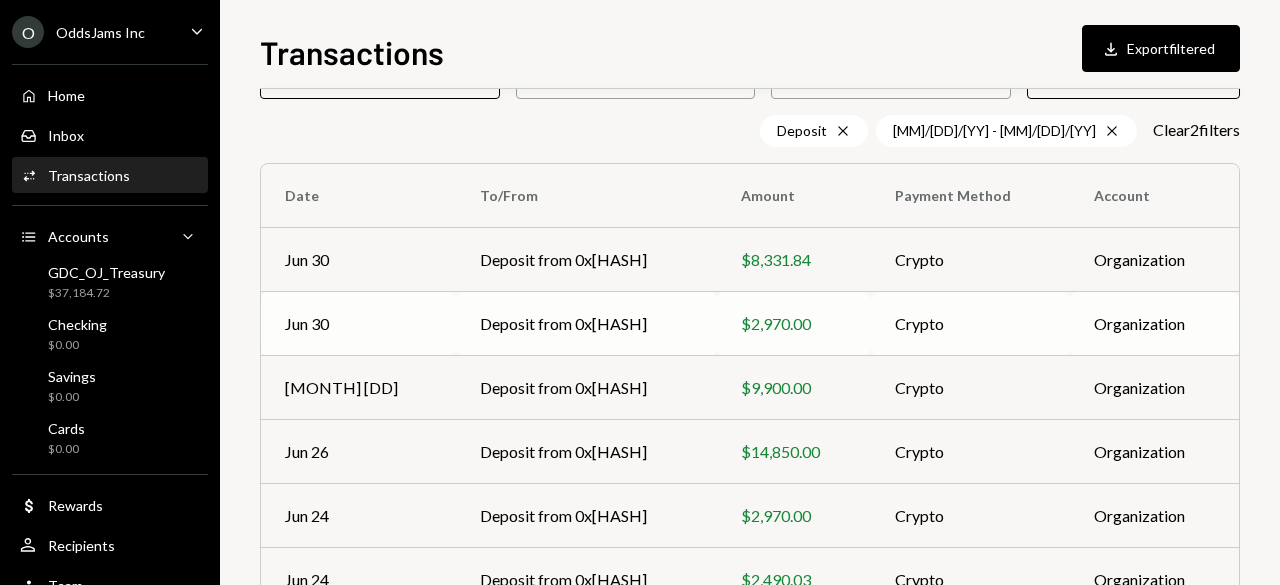 scroll, scrollTop: 400, scrollLeft: 0, axis: vertical 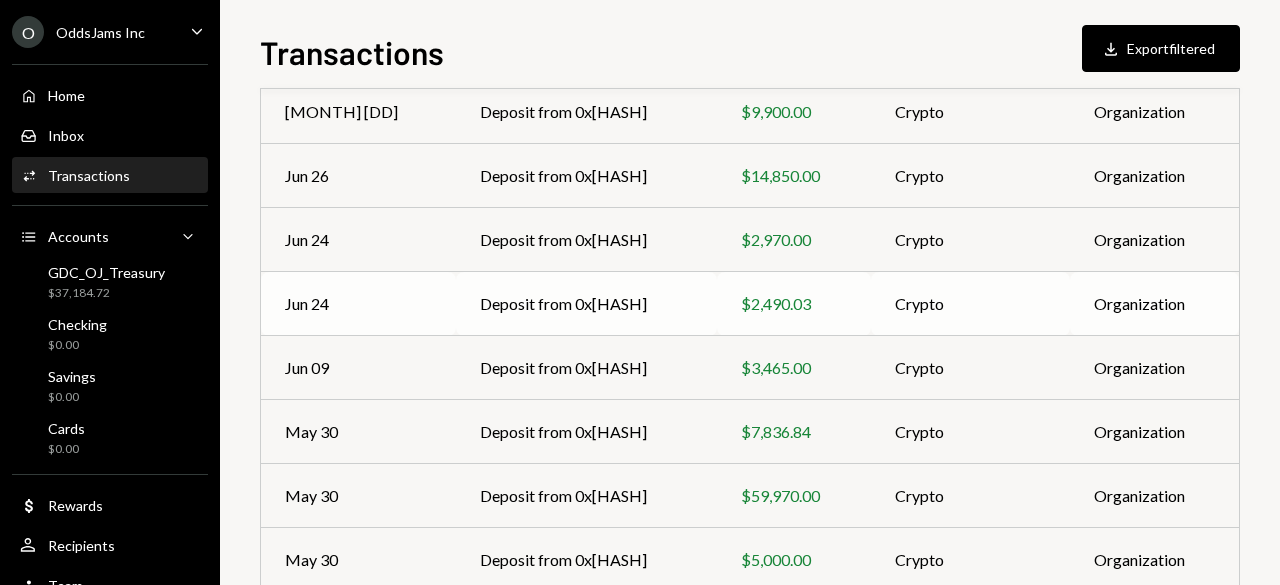 click on "Deposit from [TRANSACTION_ID]" at bounding box center (586, 304) 